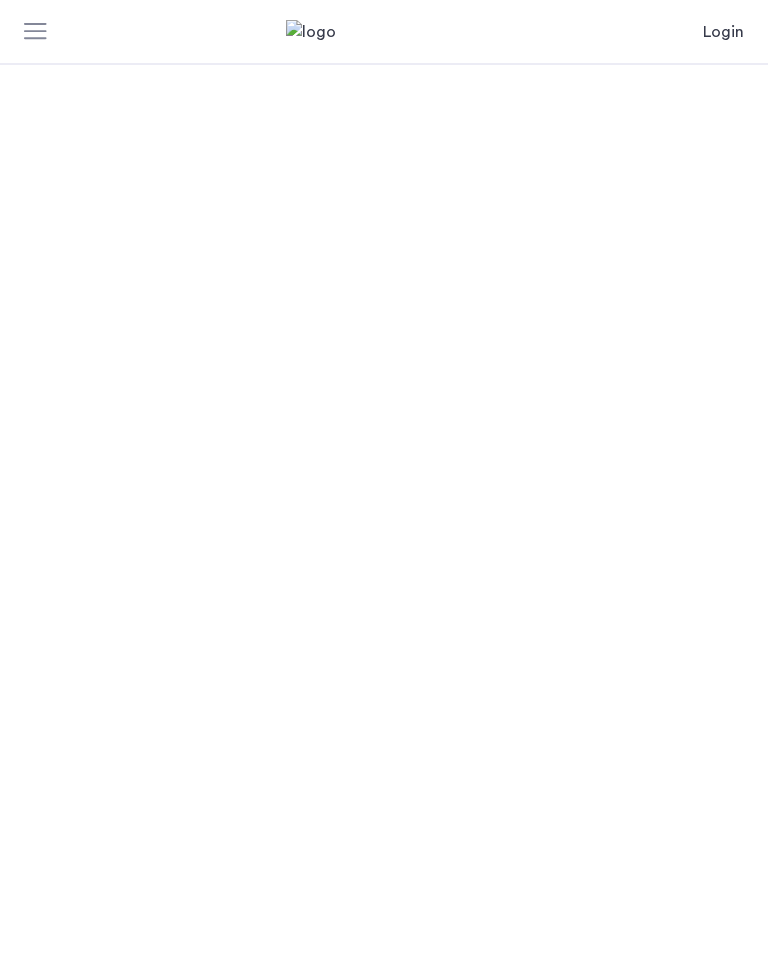 scroll, scrollTop: 0, scrollLeft: 0, axis: both 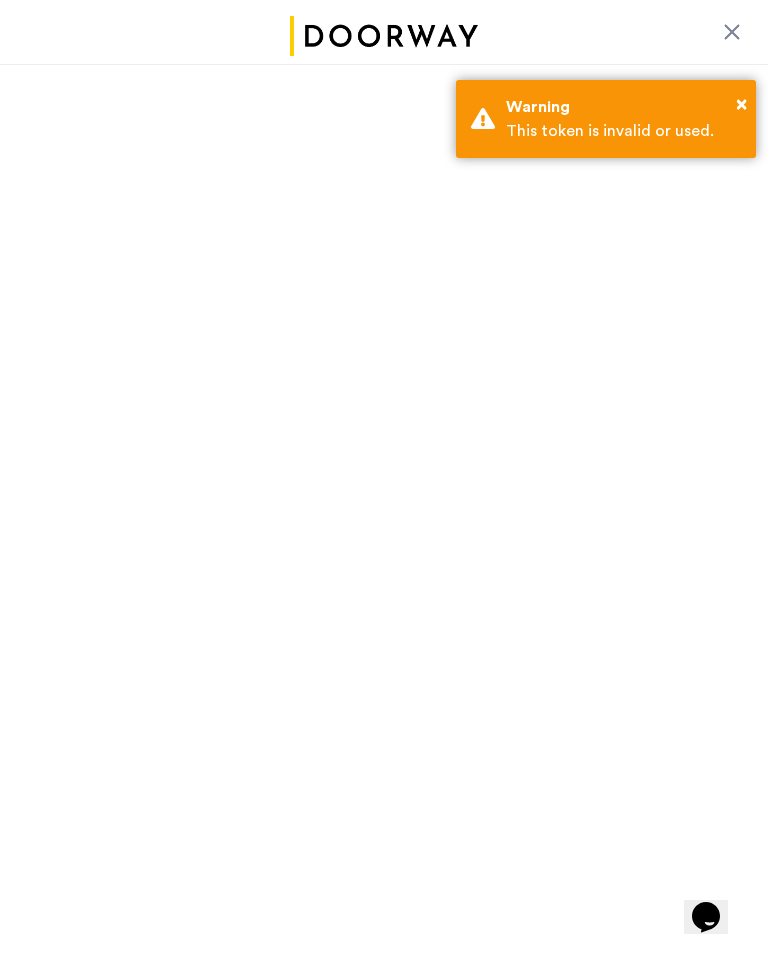 click on "×" at bounding box center (741, 104) 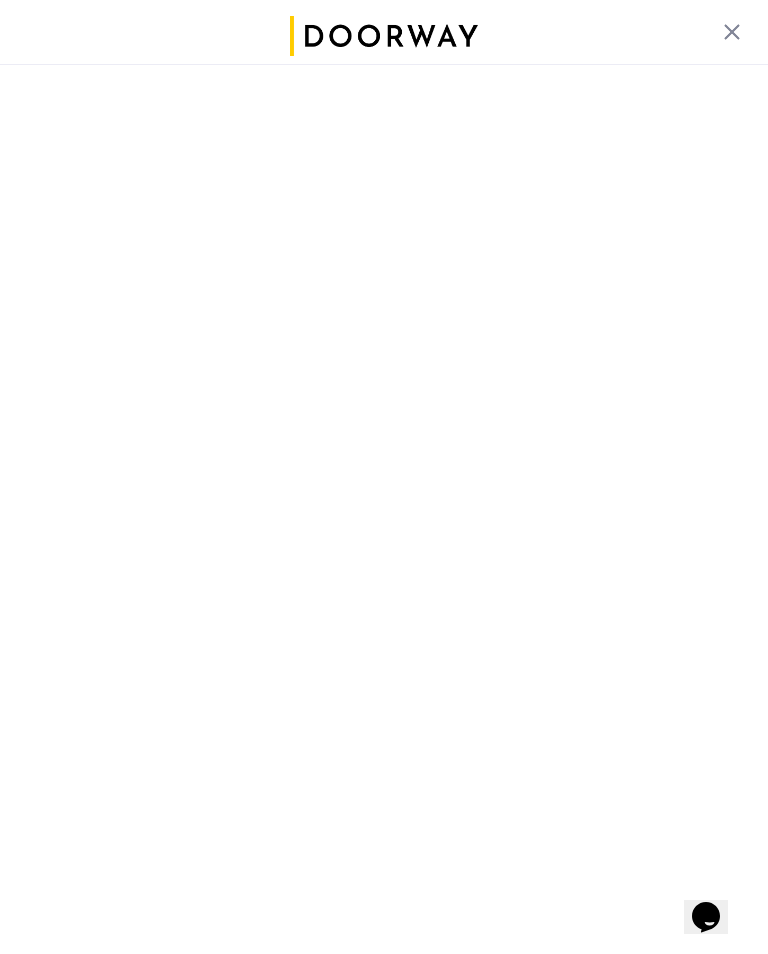 click 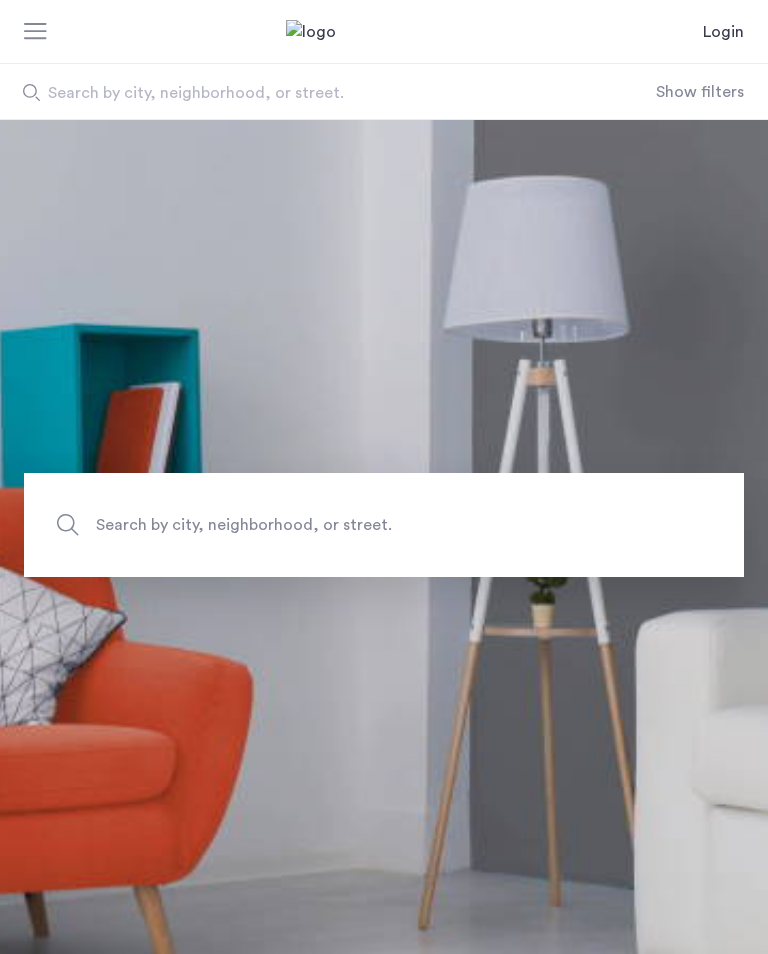 scroll, scrollTop: 0, scrollLeft: 0, axis: both 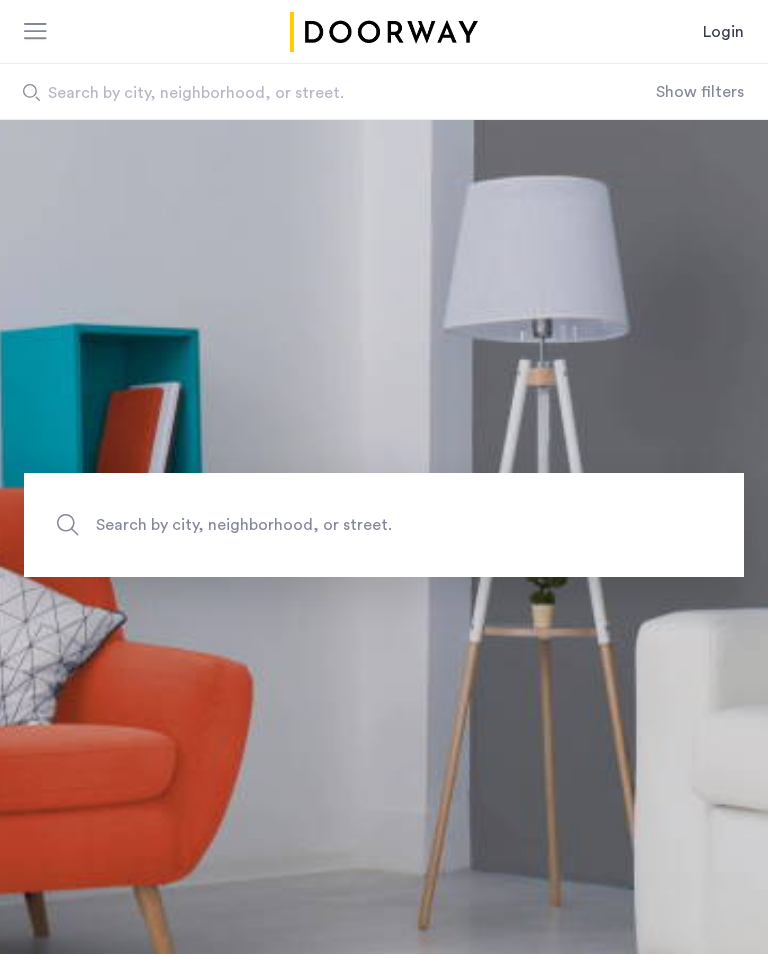 click on "Login" at bounding box center [723, 32] 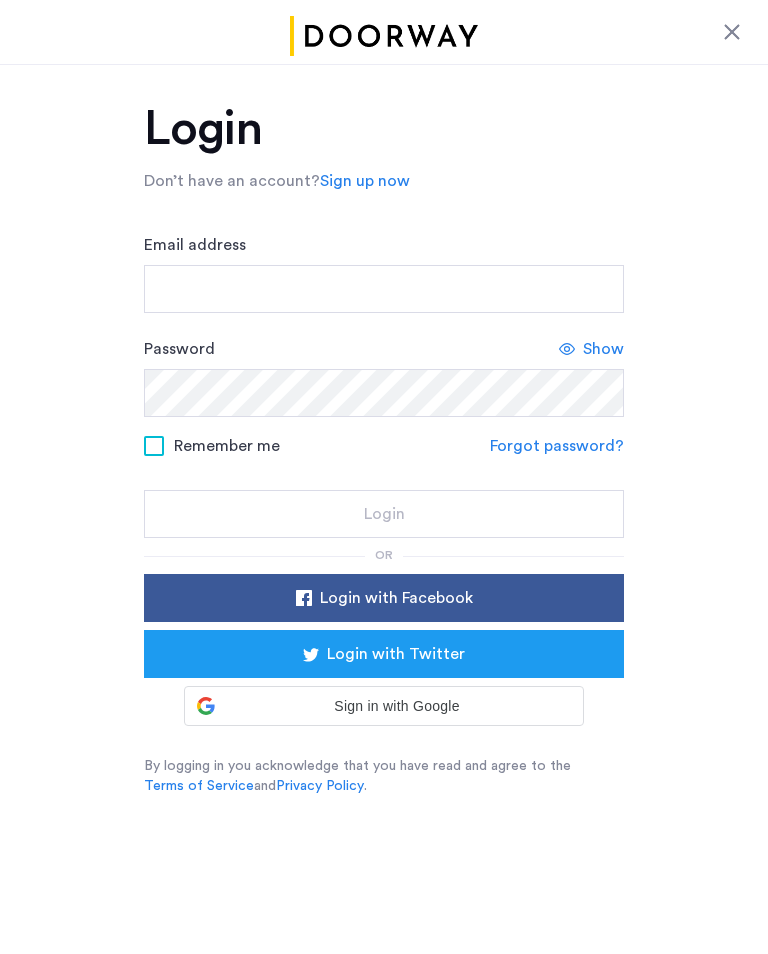 scroll, scrollTop: 0, scrollLeft: 0, axis: both 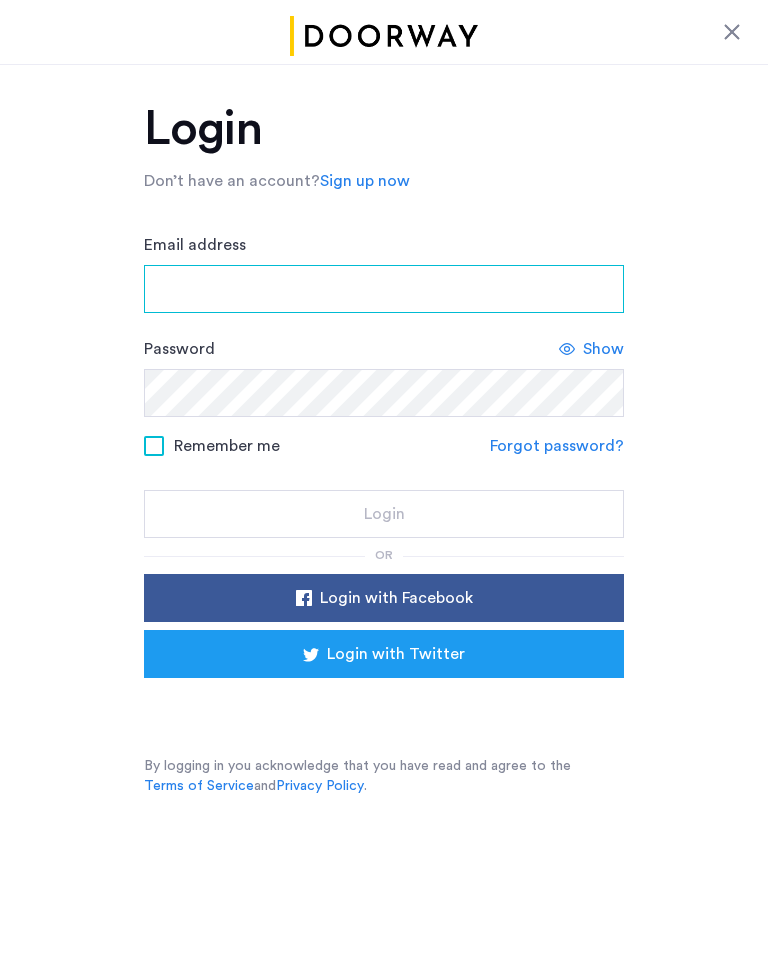 click on "Email address" at bounding box center (384, 289) 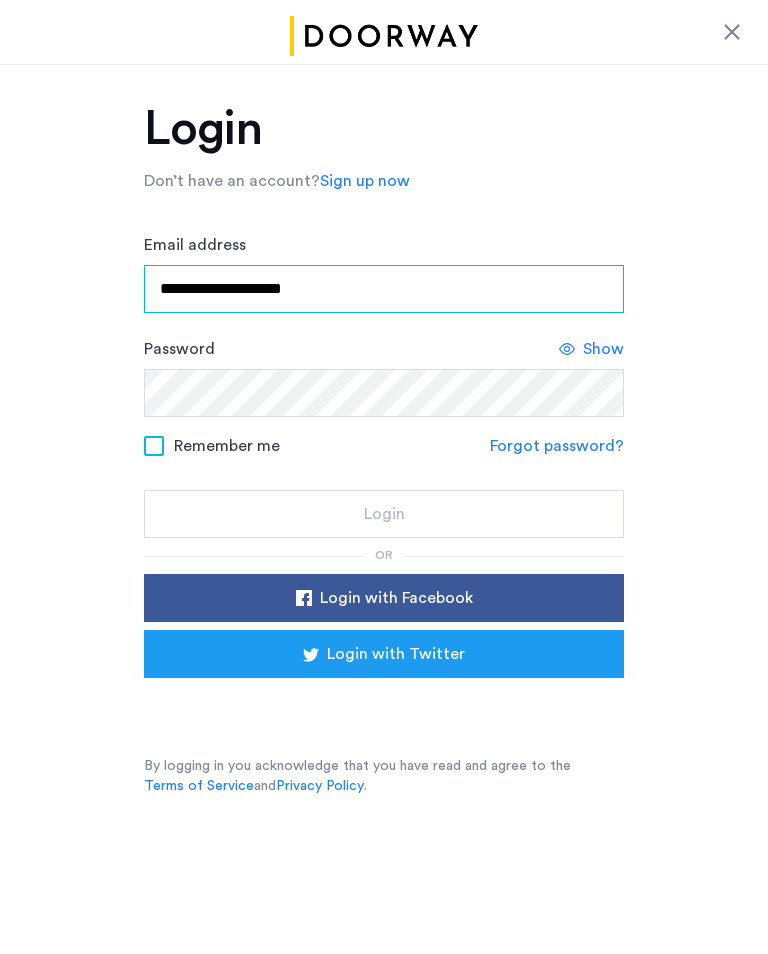 type on "**********" 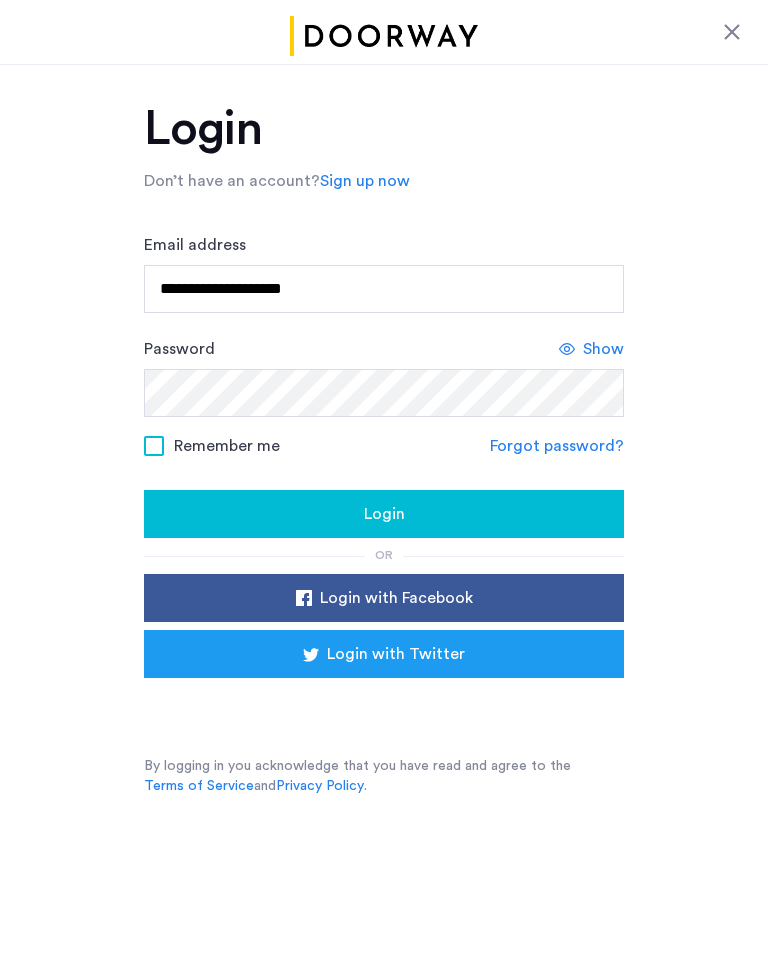 click on "Login" 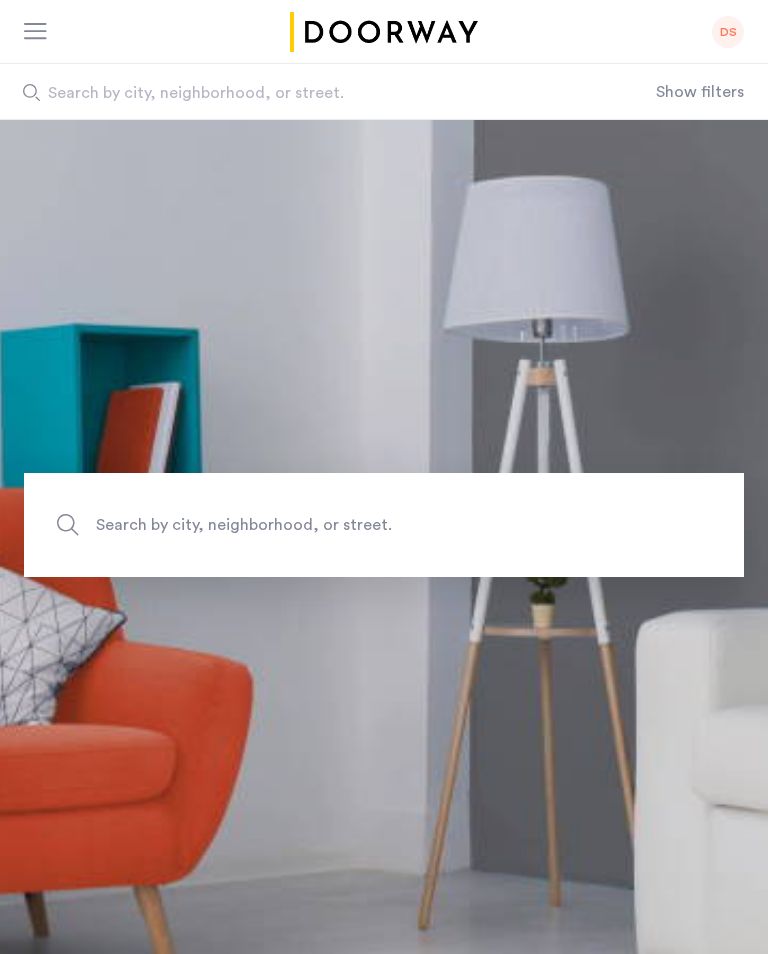 scroll, scrollTop: 0, scrollLeft: 0, axis: both 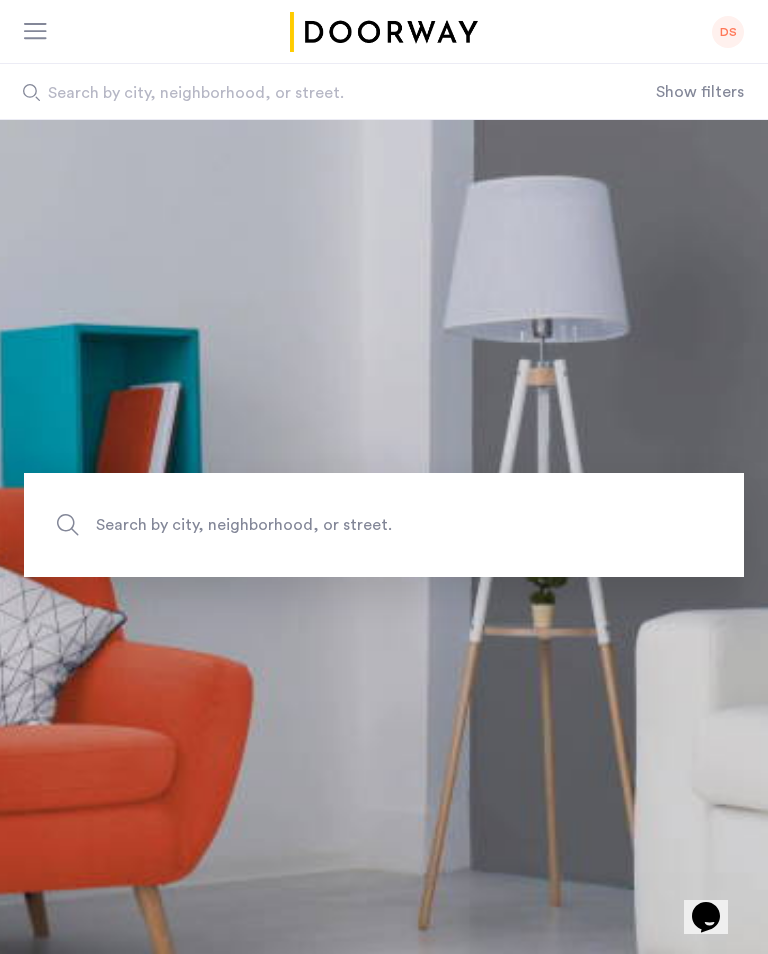 click 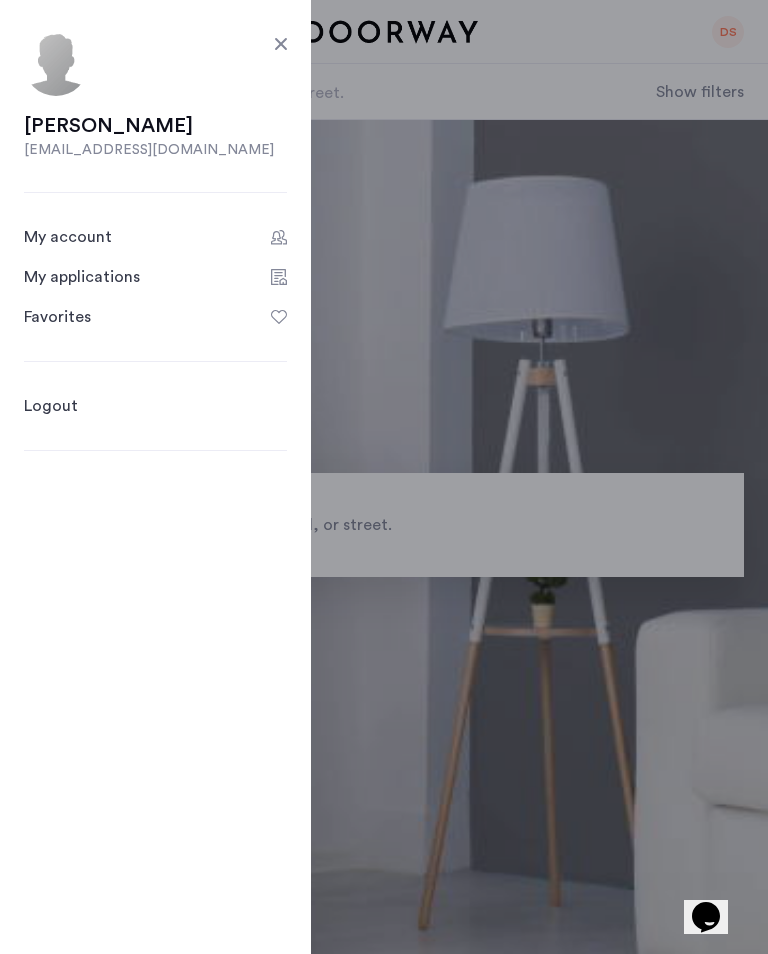 click on "My applications" 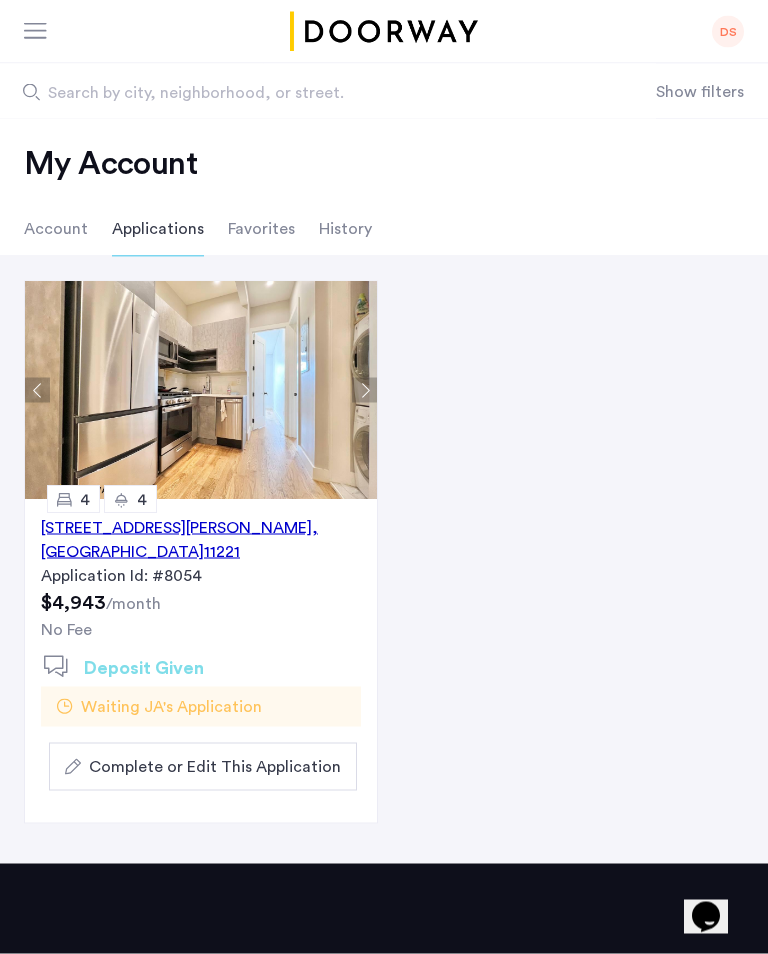 scroll, scrollTop: 22, scrollLeft: 0, axis: vertical 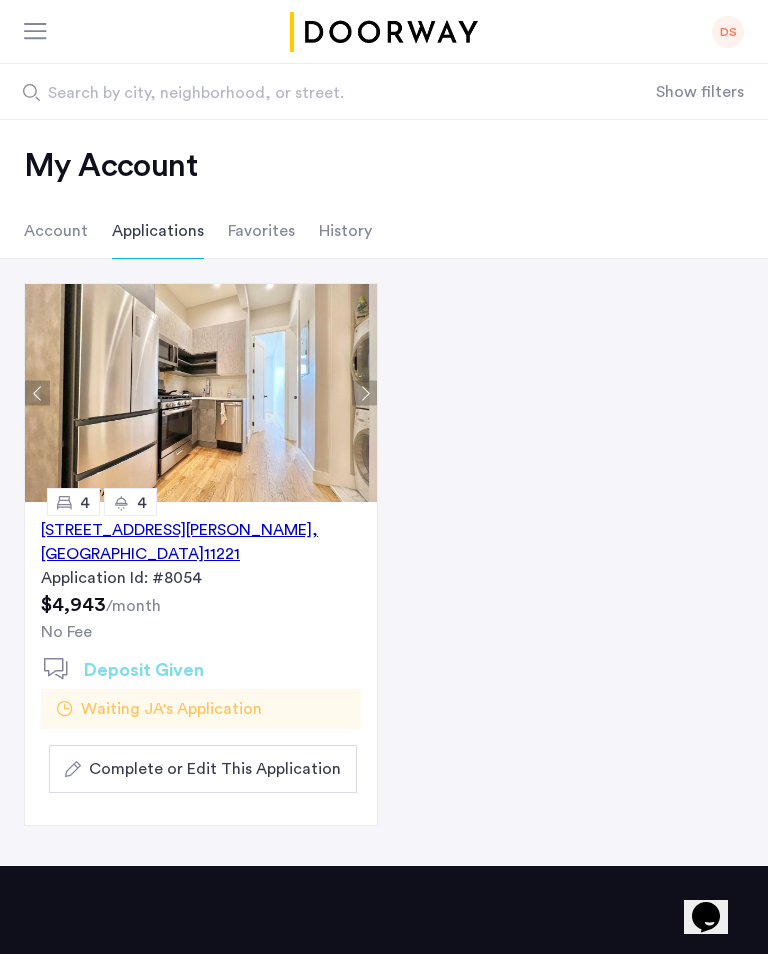 click on "Complete or Edit This Application" 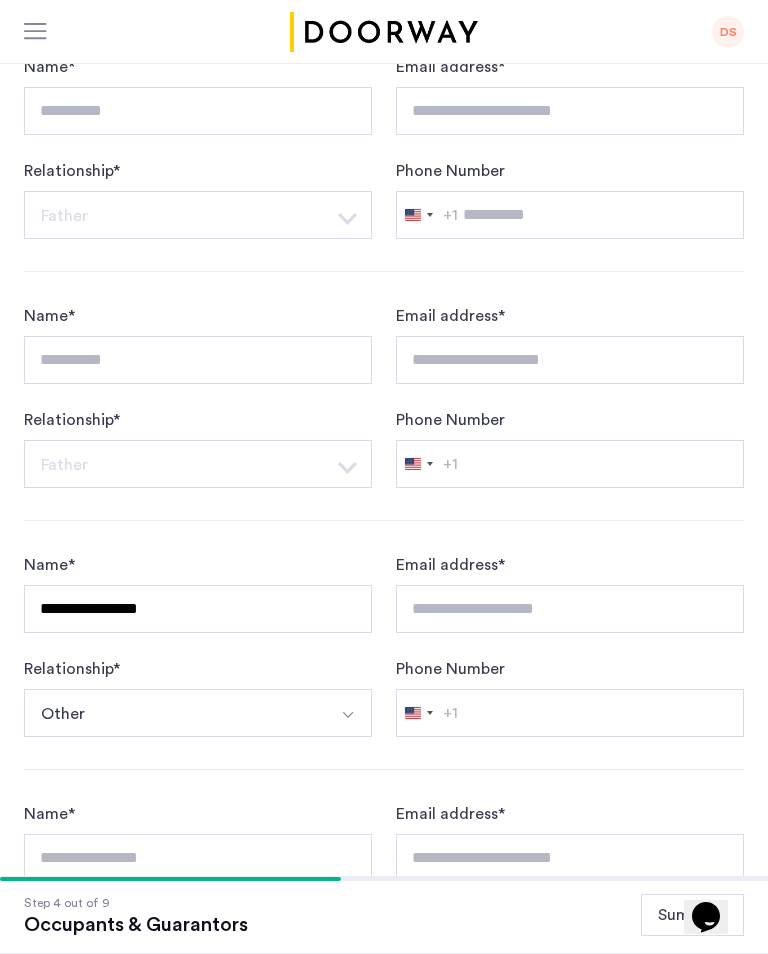 scroll, scrollTop: 1439, scrollLeft: 0, axis: vertical 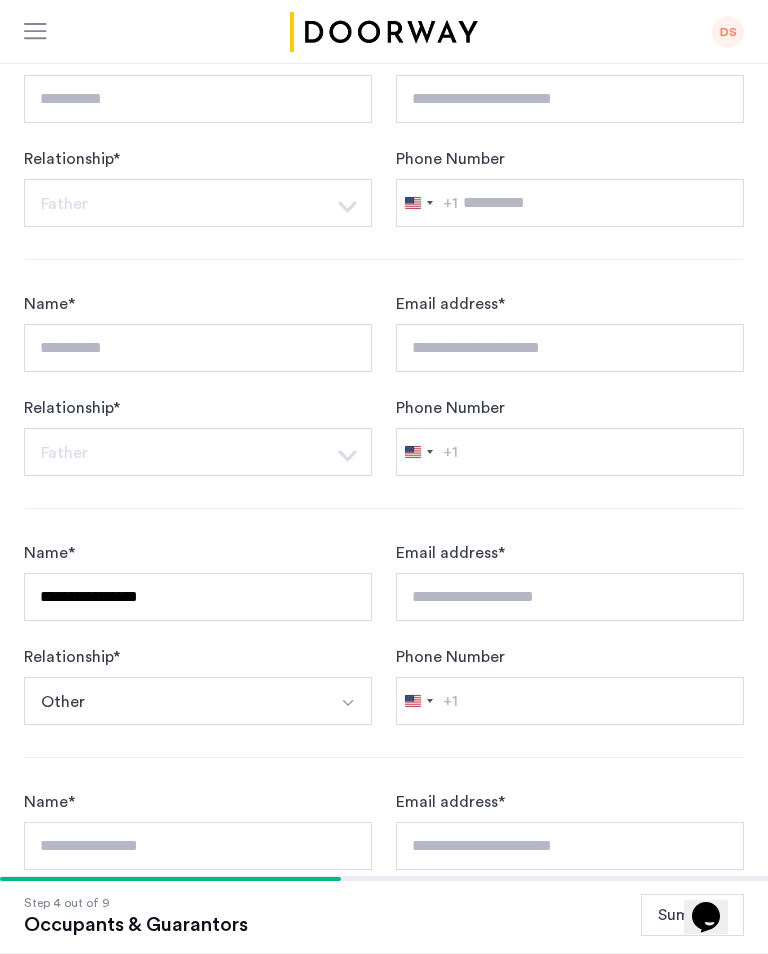 click on "Phone Number" at bounding box center (570, 701) 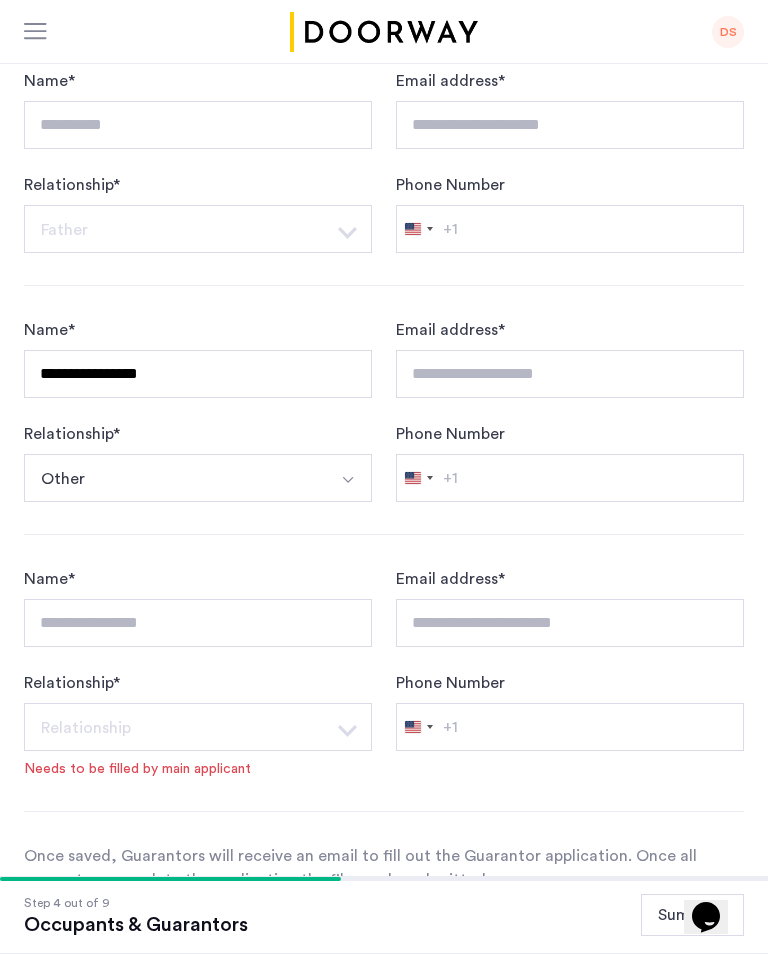 scroll, scrollTop: 1668, scrollLeft: 0, axis: vertical 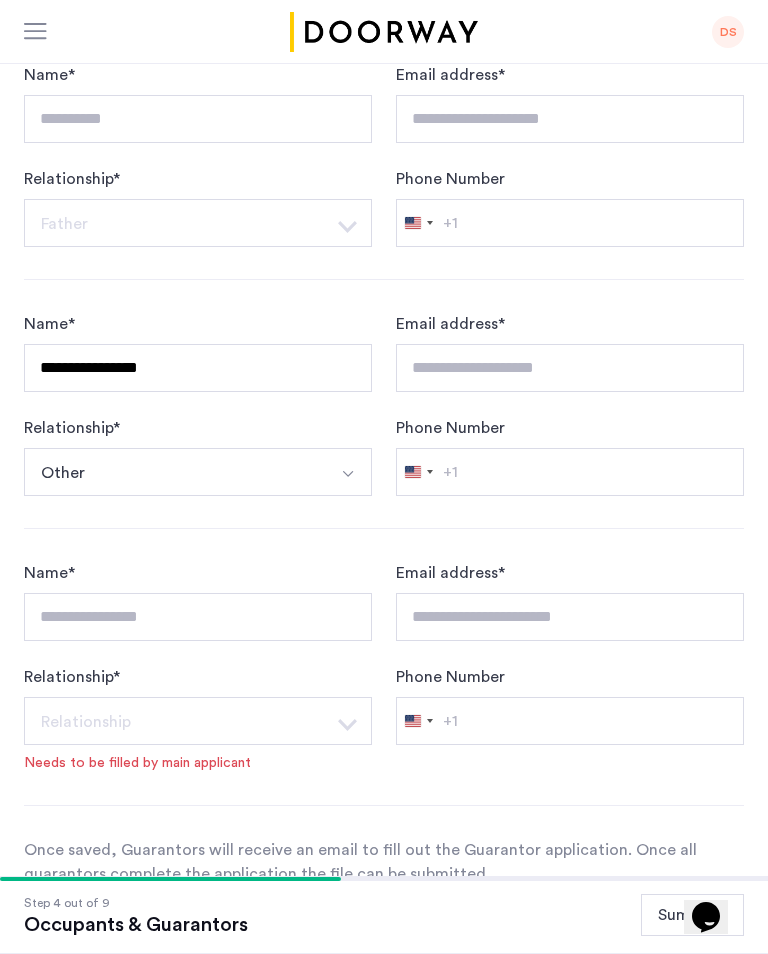 click on "**********" at bounding box center (198, -130) 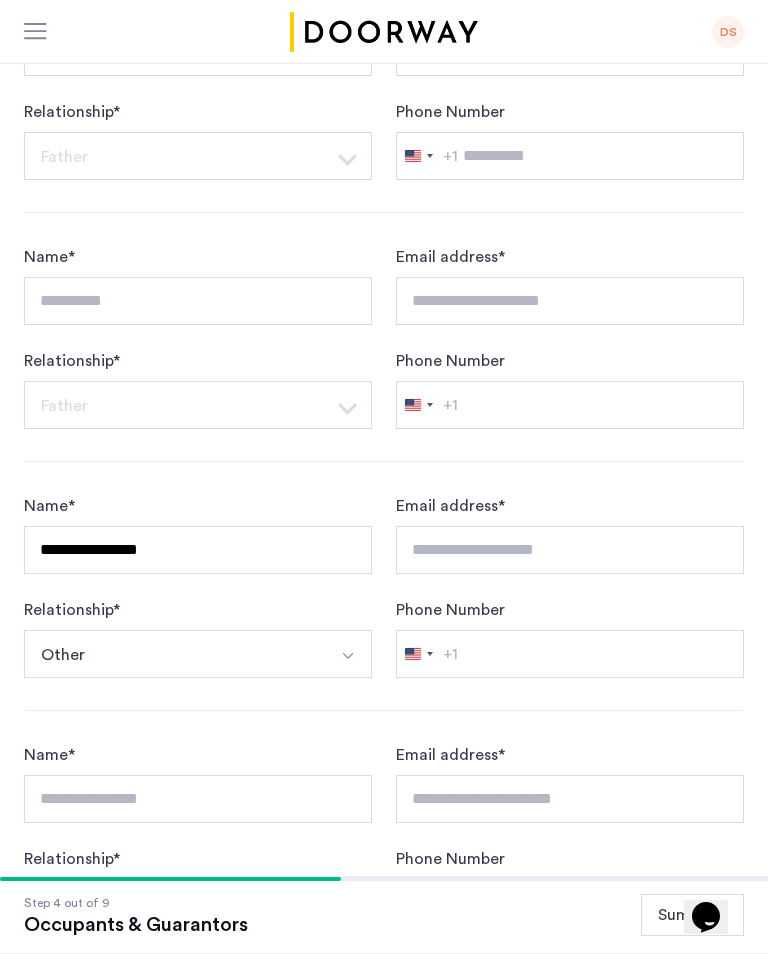 scroll, scrollTop: 1481, scrollLeft: 0, axis: vertical 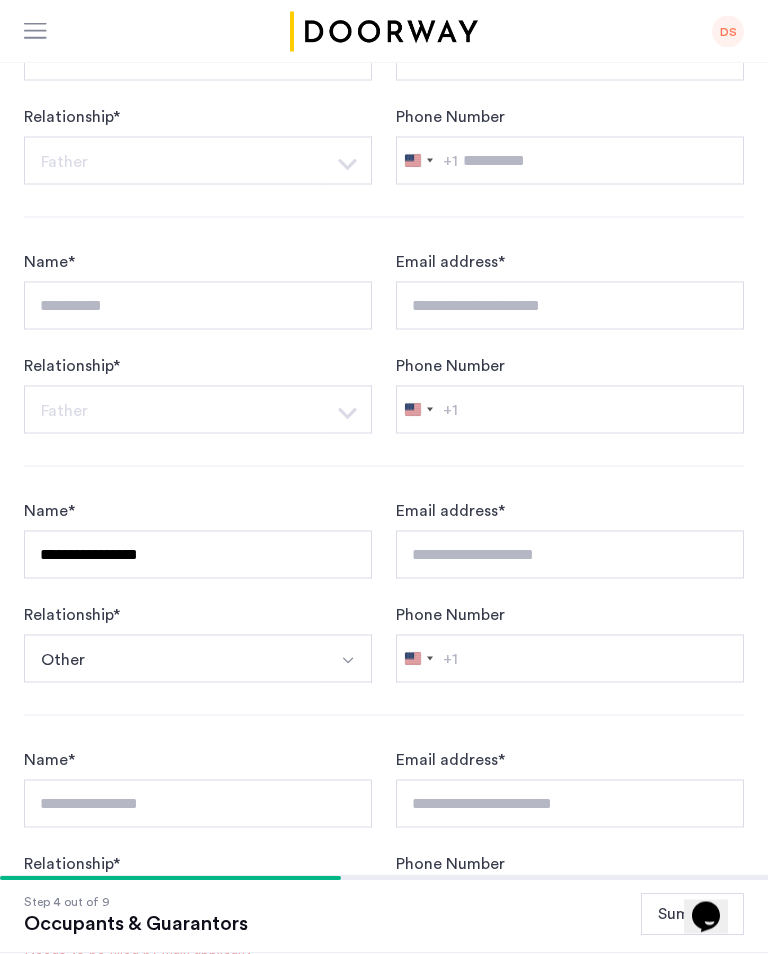 click on "Other" at bounding box center (174, 659) 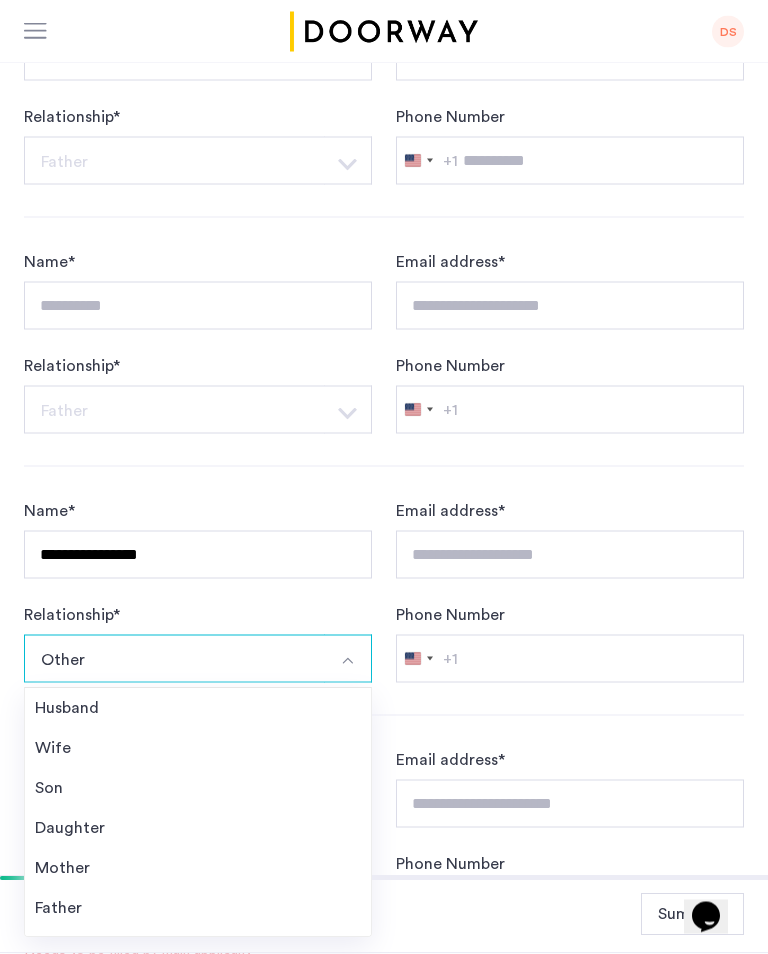 scroll, scrollTop: 2022, scrollLeft: 0, axis: vertical 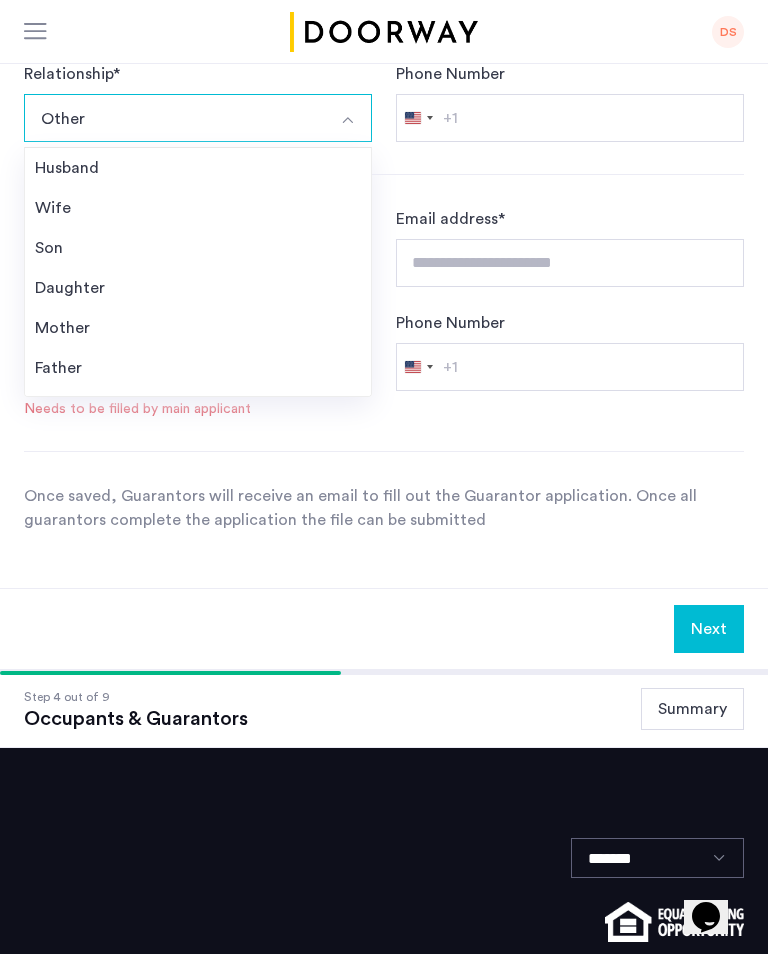 click on "Other" at bounding box center (174, 118) 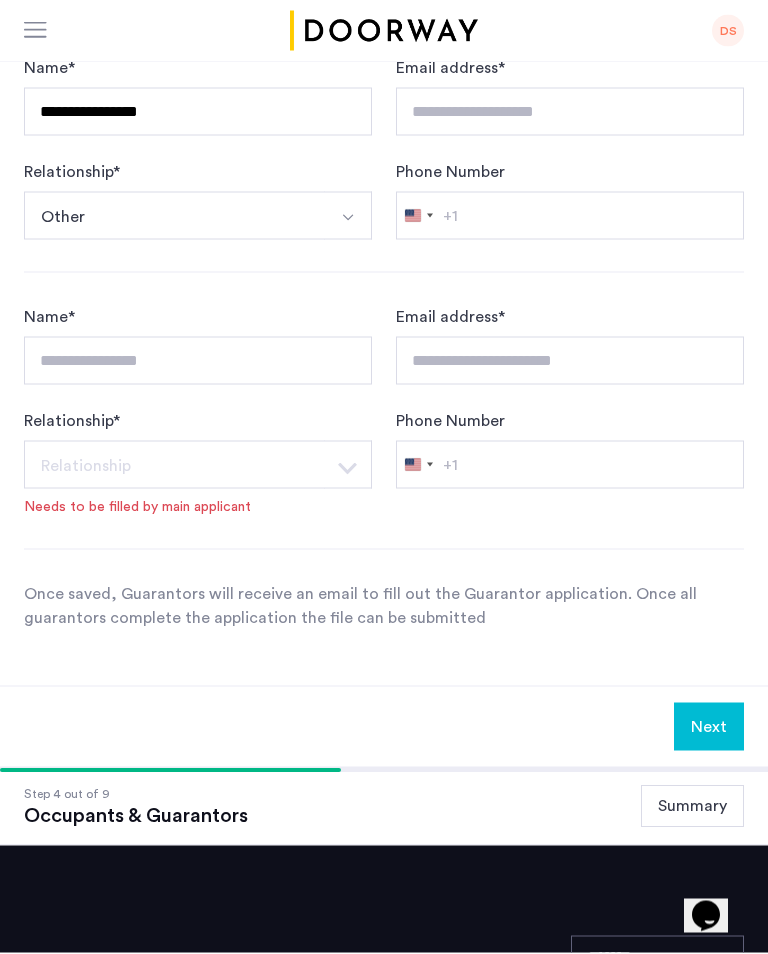 scroll, scrollTop: 1926, scrollLeft: 0, axis: vertical 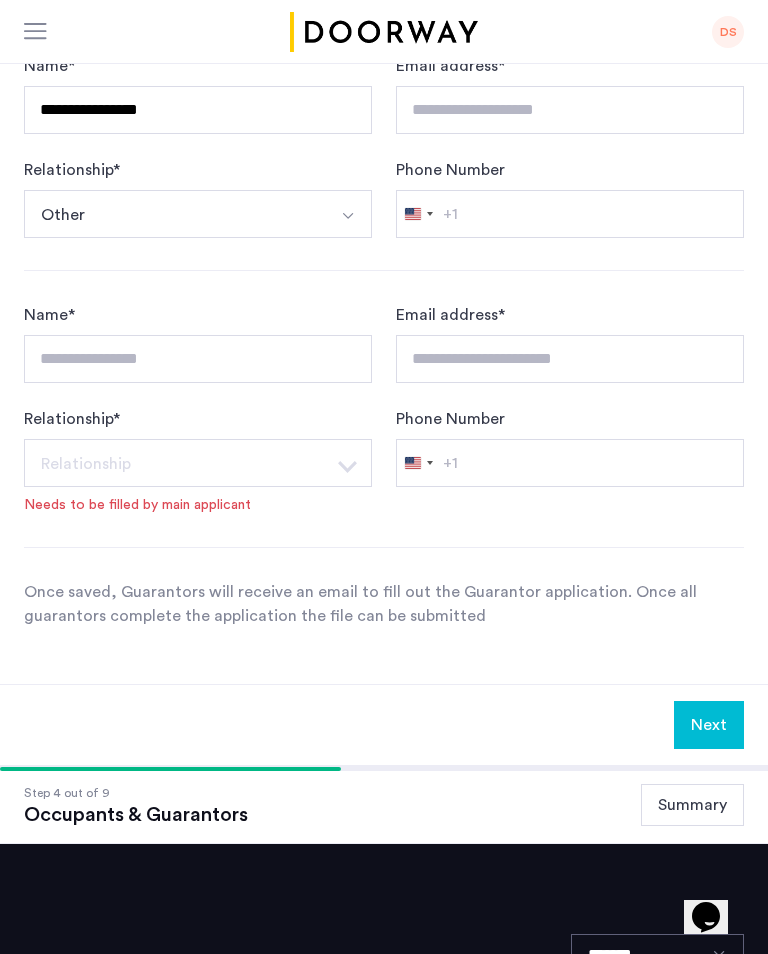 click on "+1" 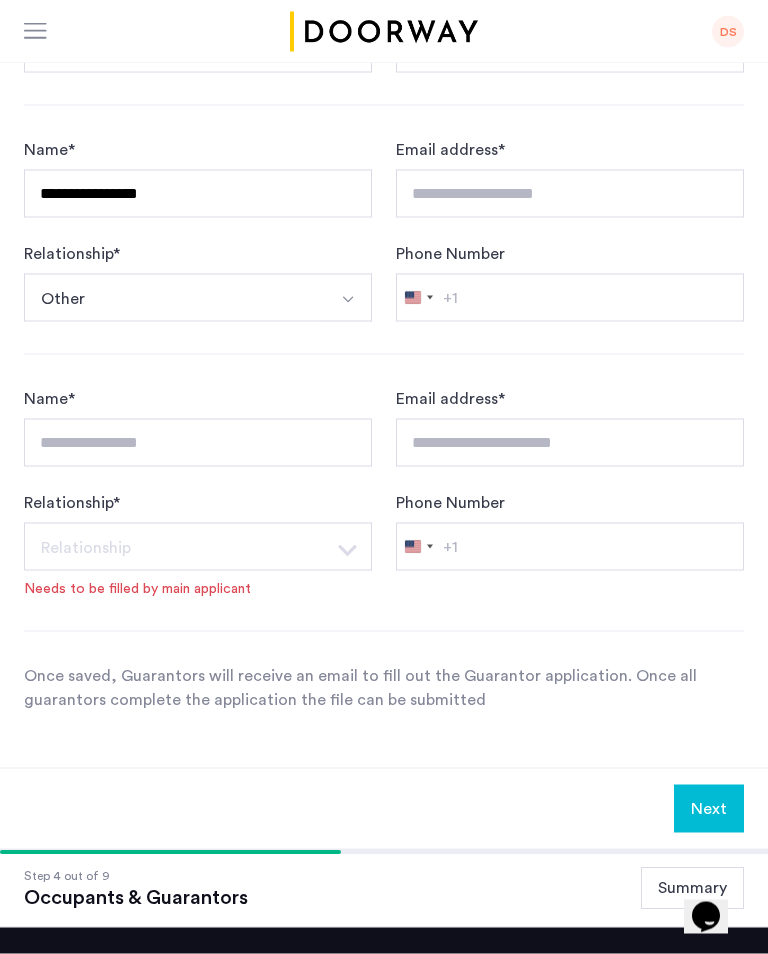 scroll, scrollTop: 1803, scrollLeft: 0, axis: vertical 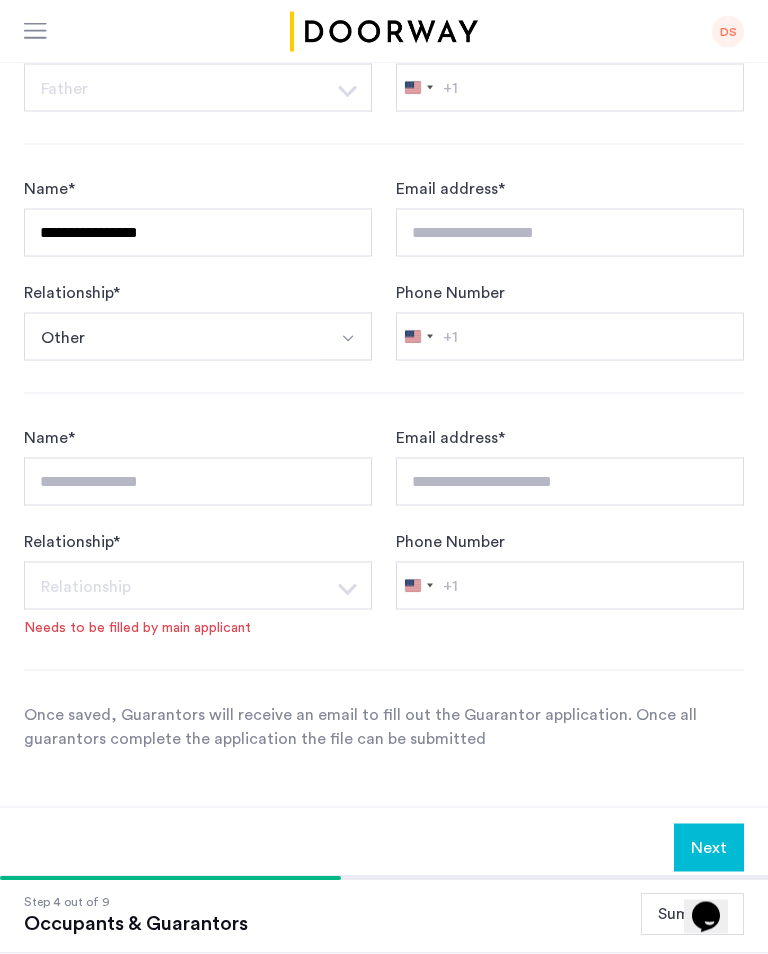 click on "**********" at bounding box center [570, 233] 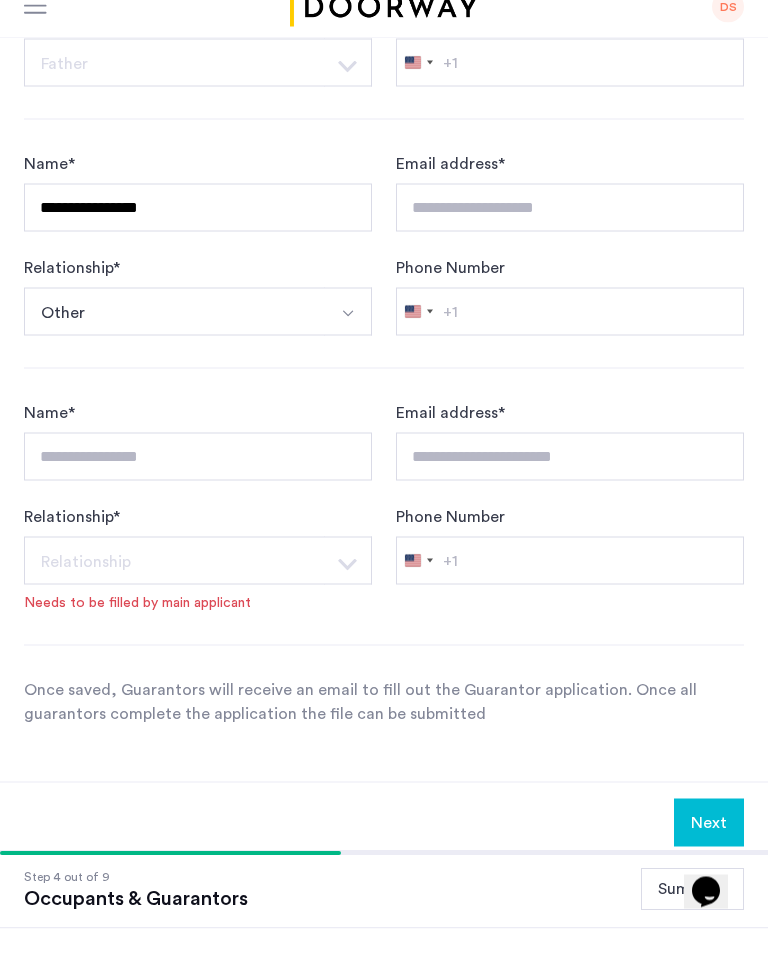 scroll, scrollTop: 1830, scrollLeft: 0, axis: vertical 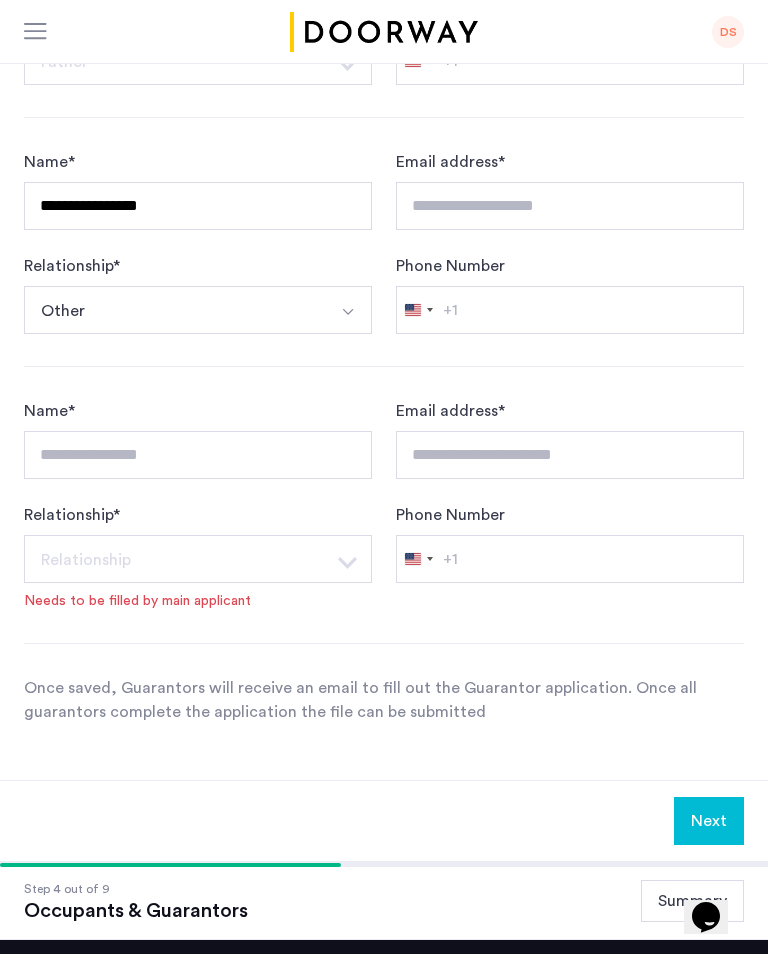click on "**********" at bounding box center (570, -292) 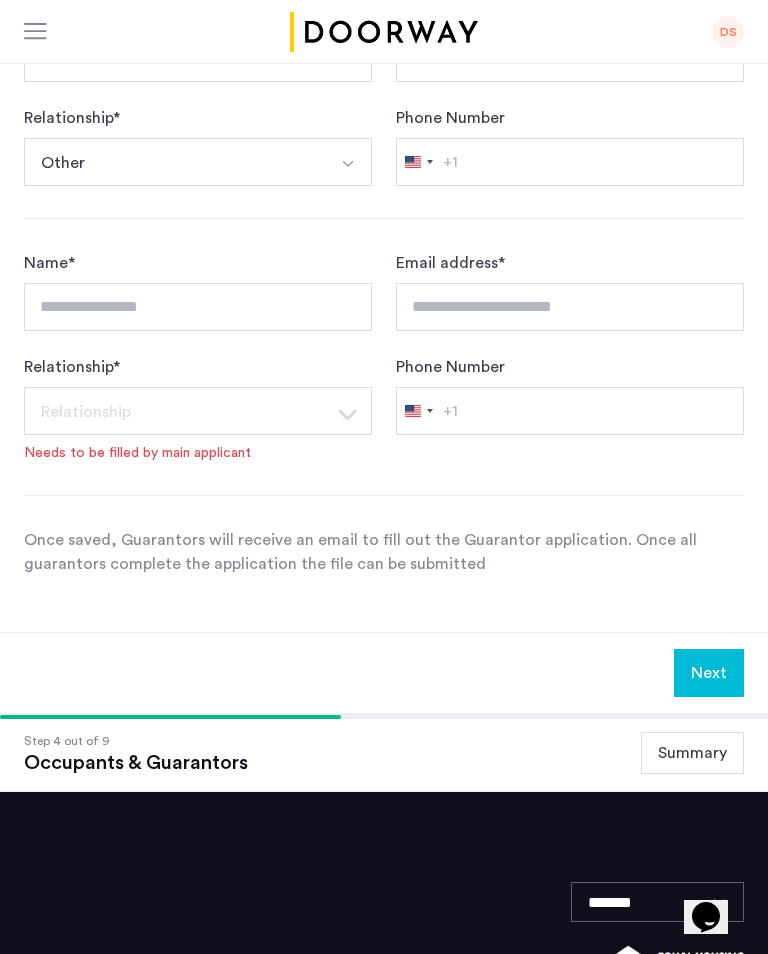 scroll, scrollTop: 1960, scrollLeft: 0, axis: vertical 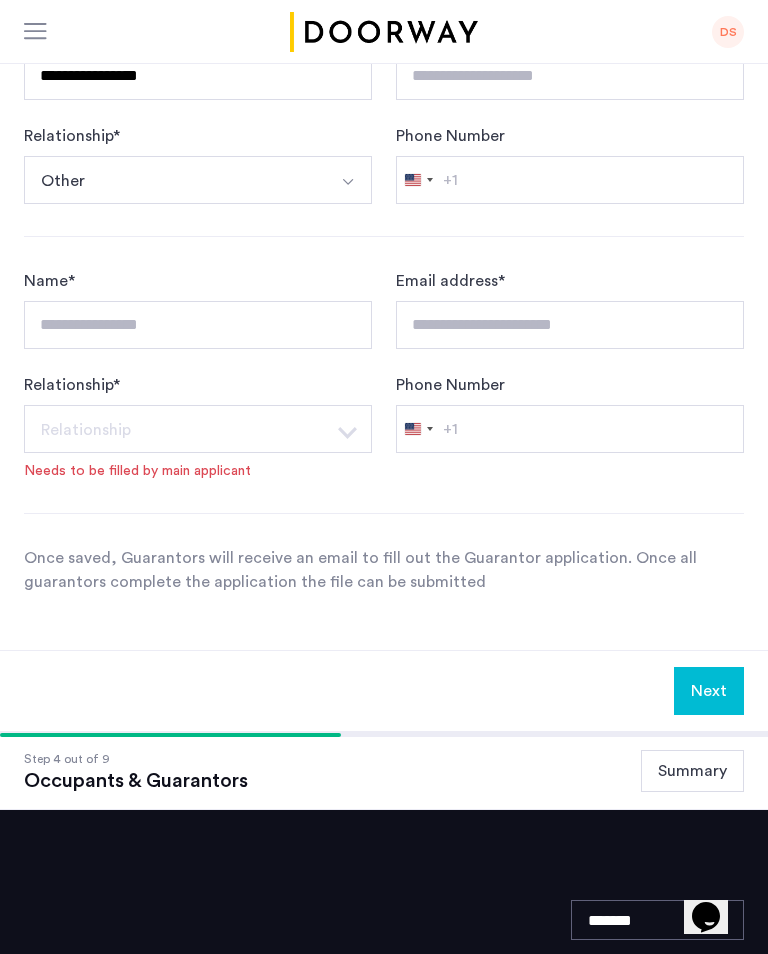 click on "Next" 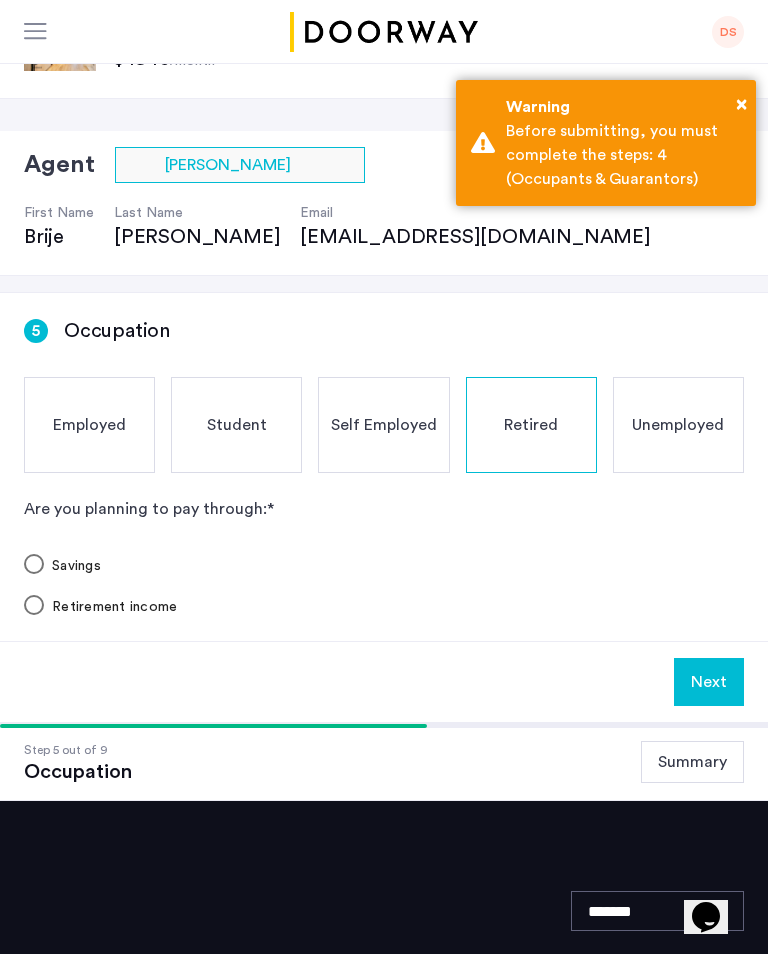 scroll, scrollTop: 61, scrollLeft: 0, axis: vertical 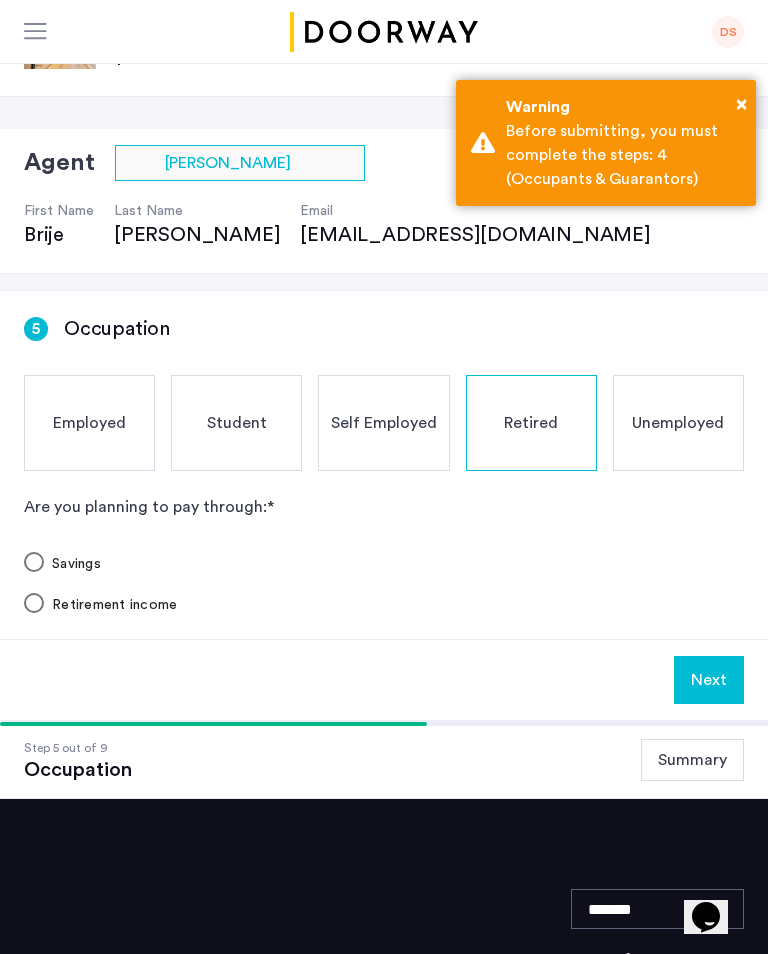 click on "Next" 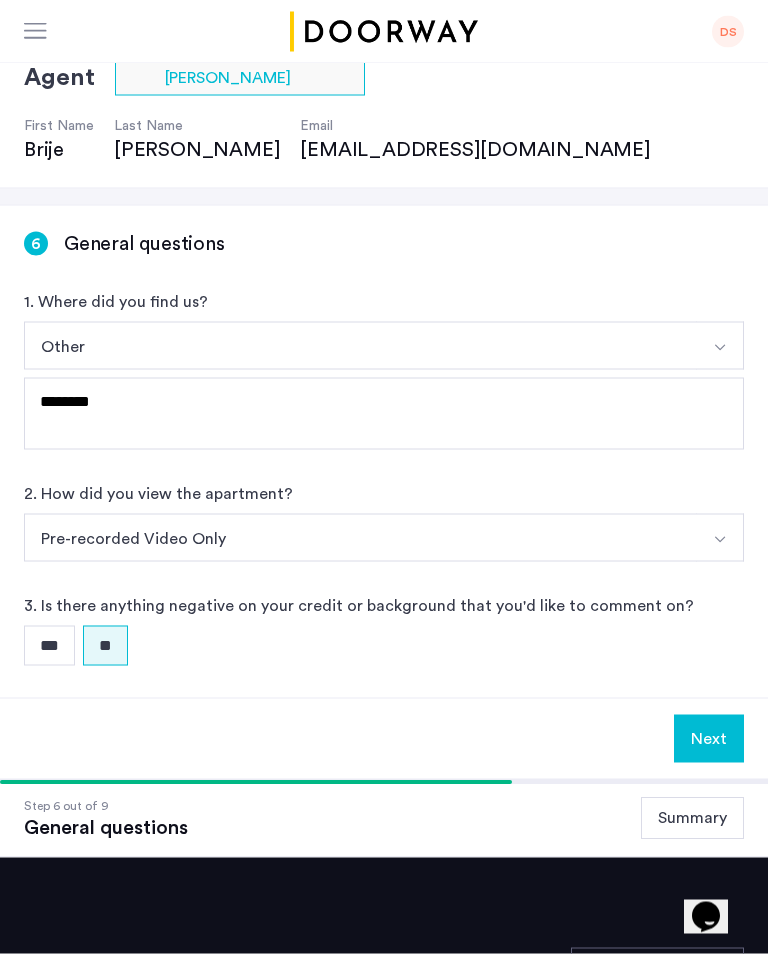 scroll, scrollTop: 158, scrollLeft: 0, axis: vertical 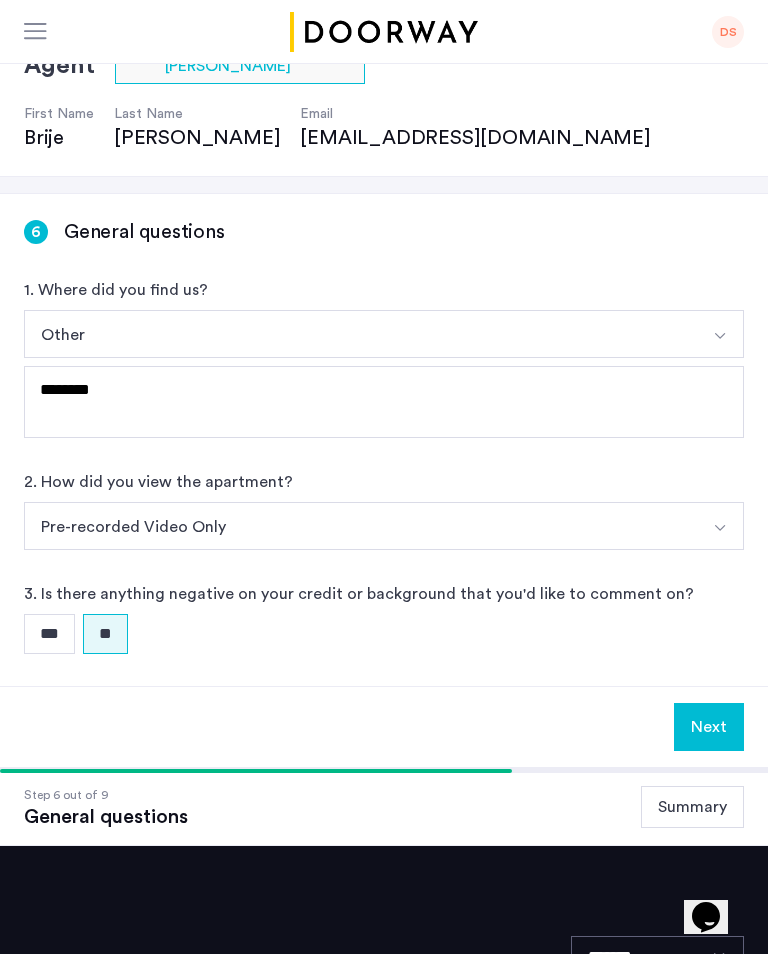 click on "Next" at bounding box center (709, 727) 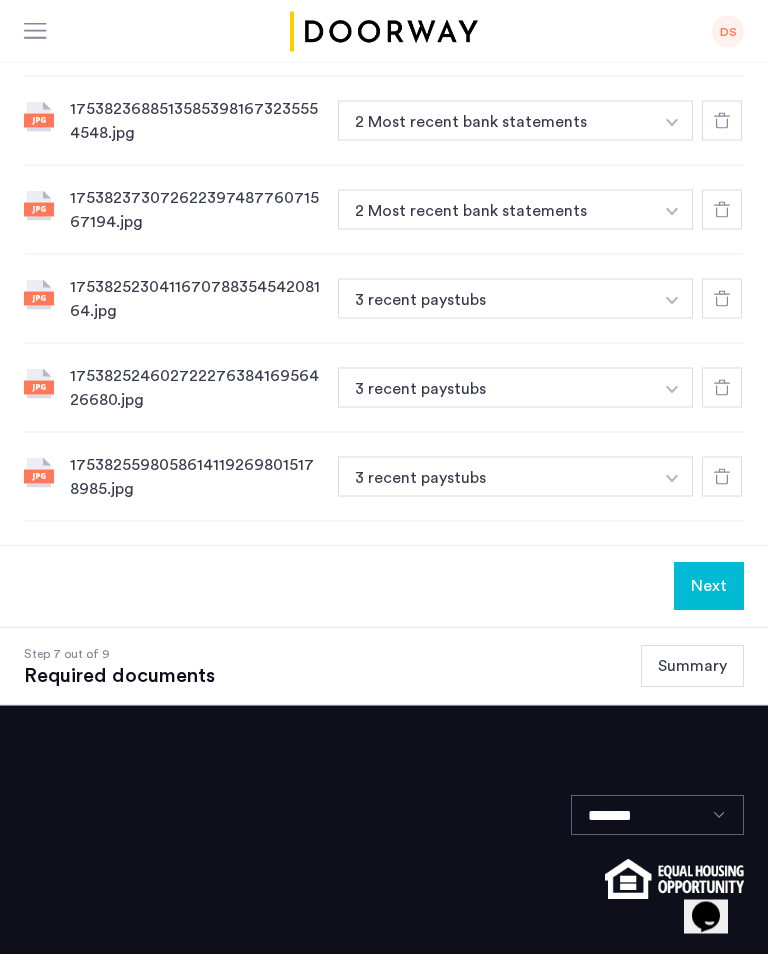 scroll, scrollTop: 1053, scrollLeft: 0, axis: vertical 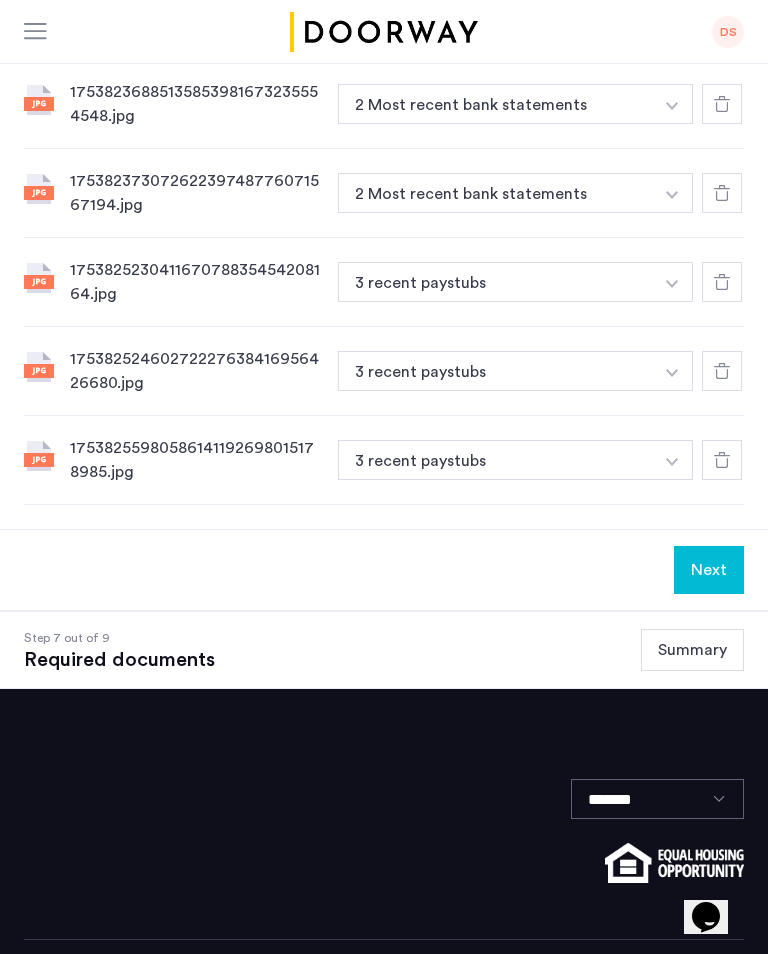 click on "Next" 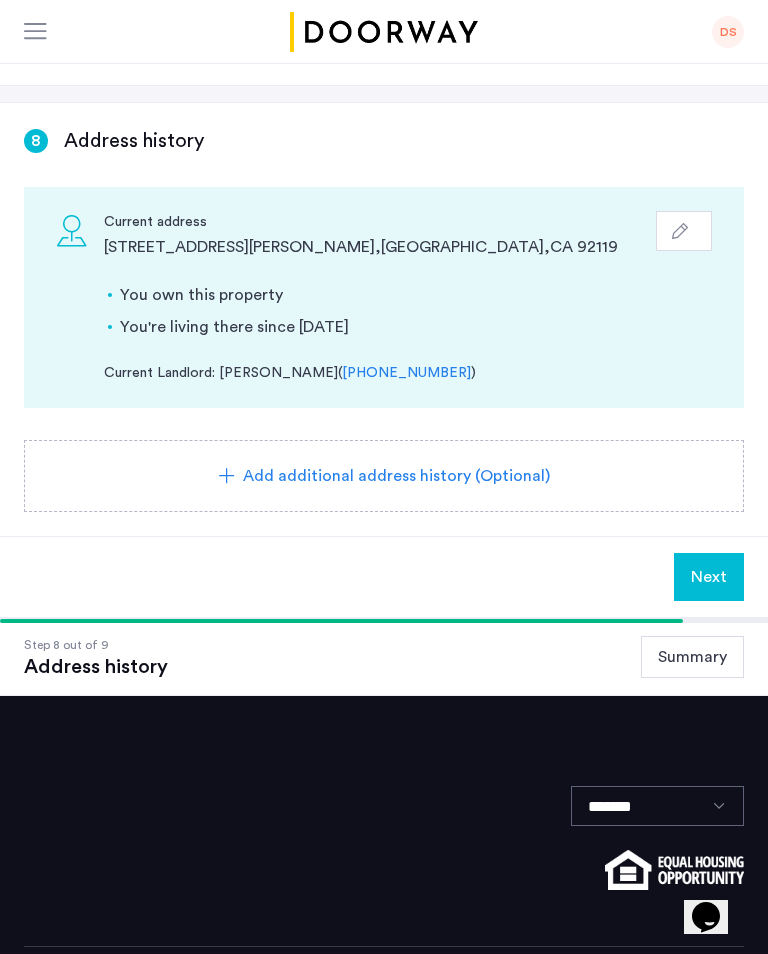 scroll, scrollTop: 253, scrollLeft: 0, axis: vertical 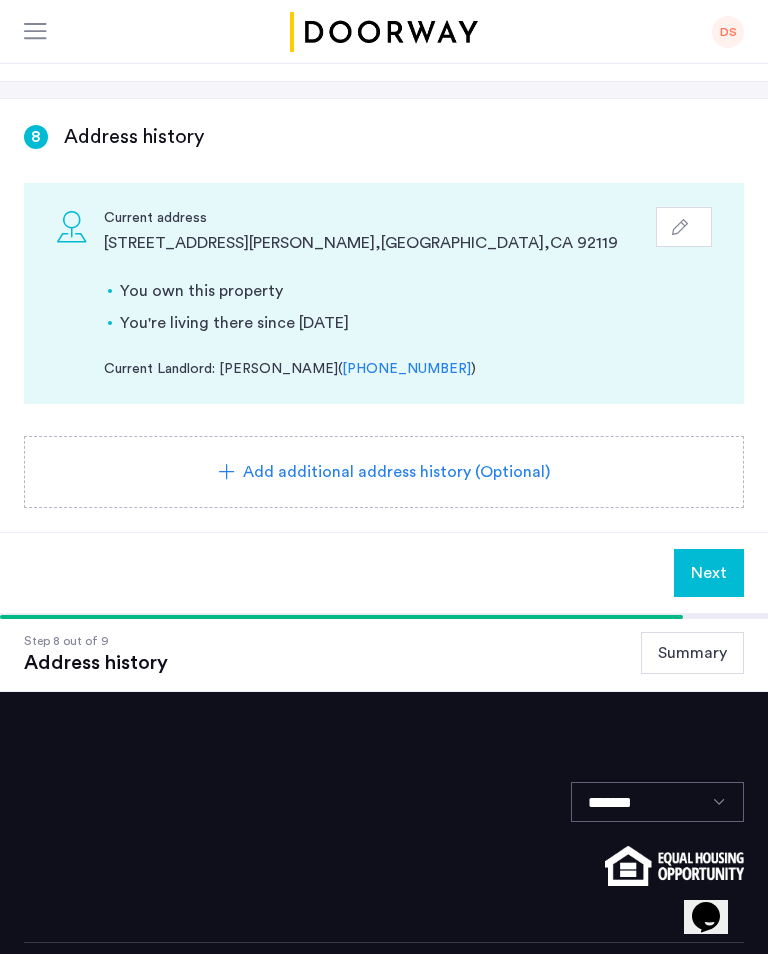 click on "Next" 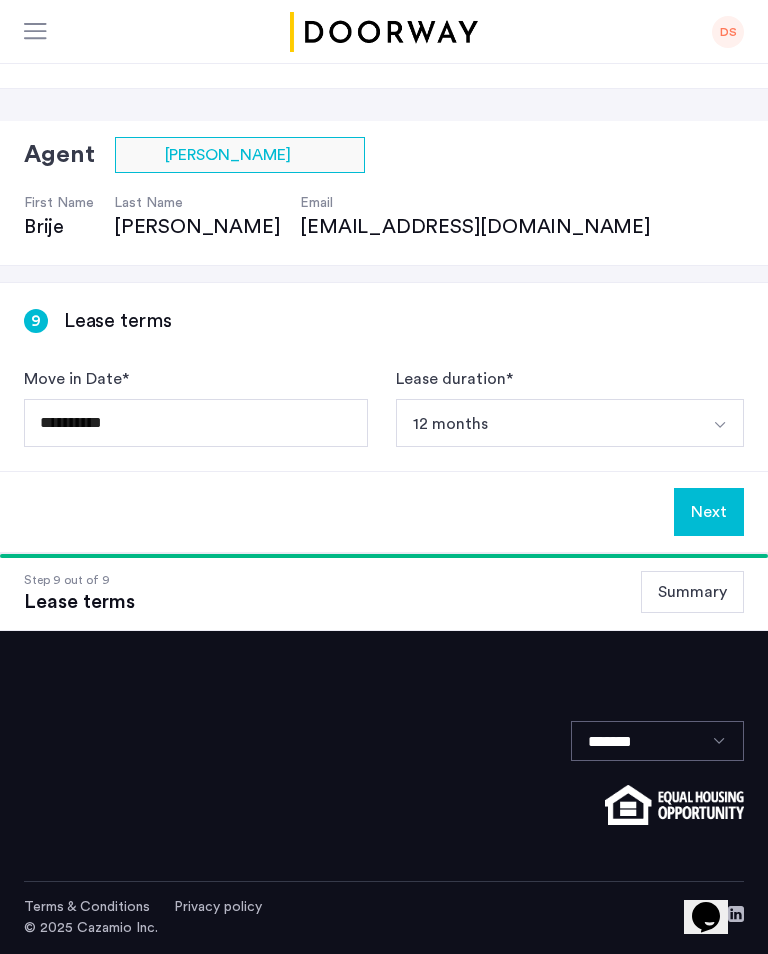scroll, scrollTop: 0, scrollLeft: 0, axis: both 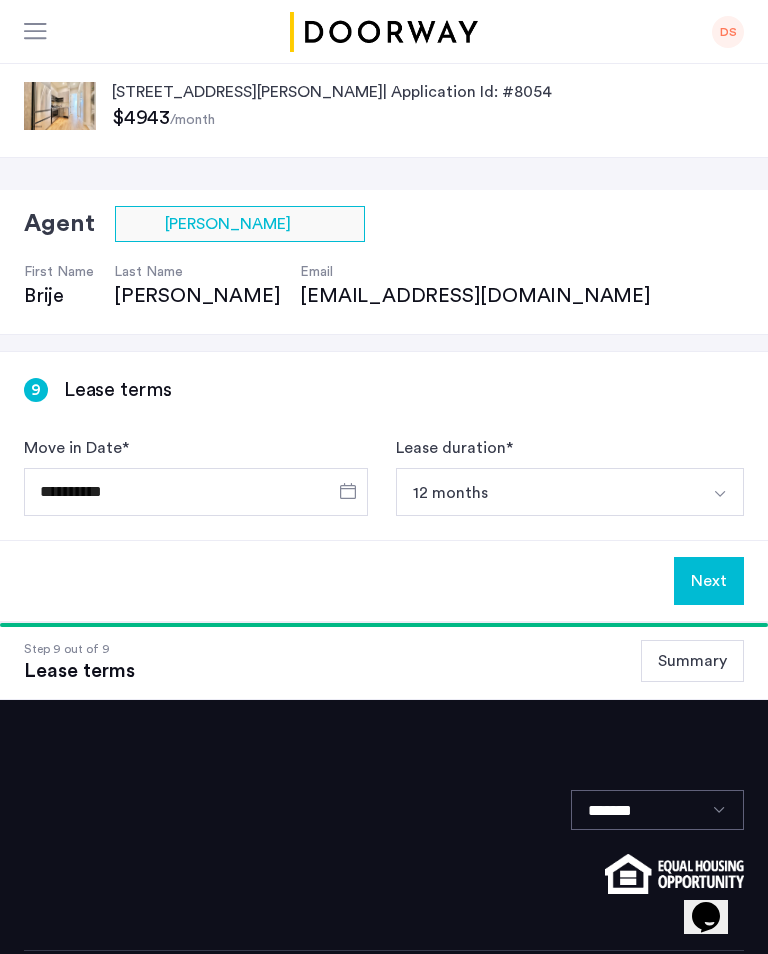 click on "Next" 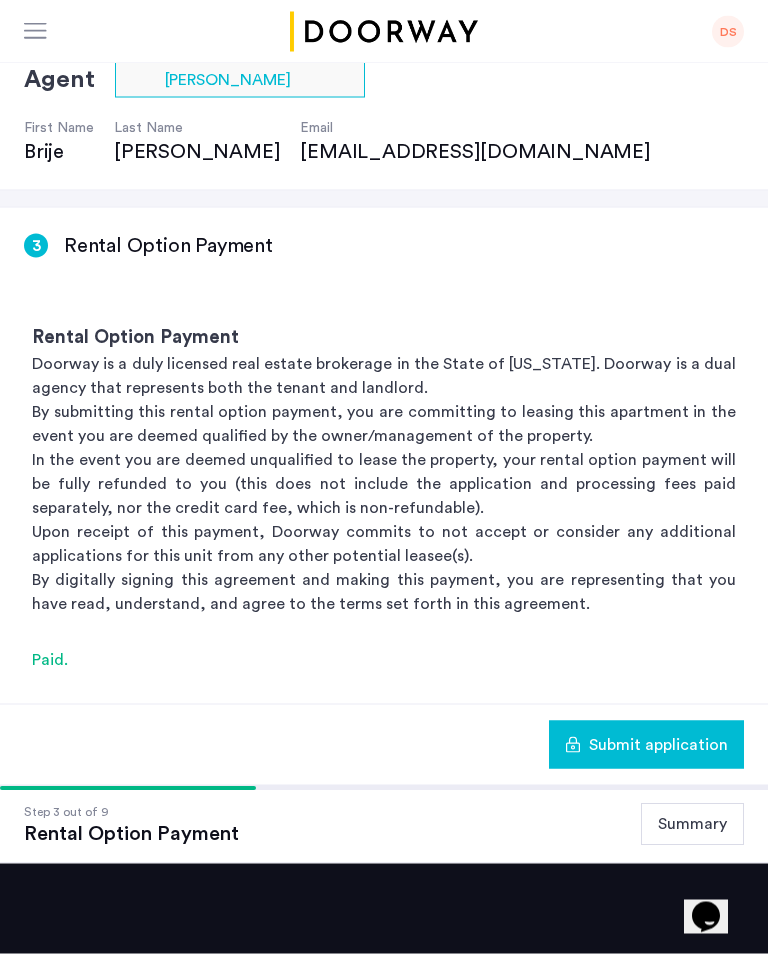 click on "Submit application" 